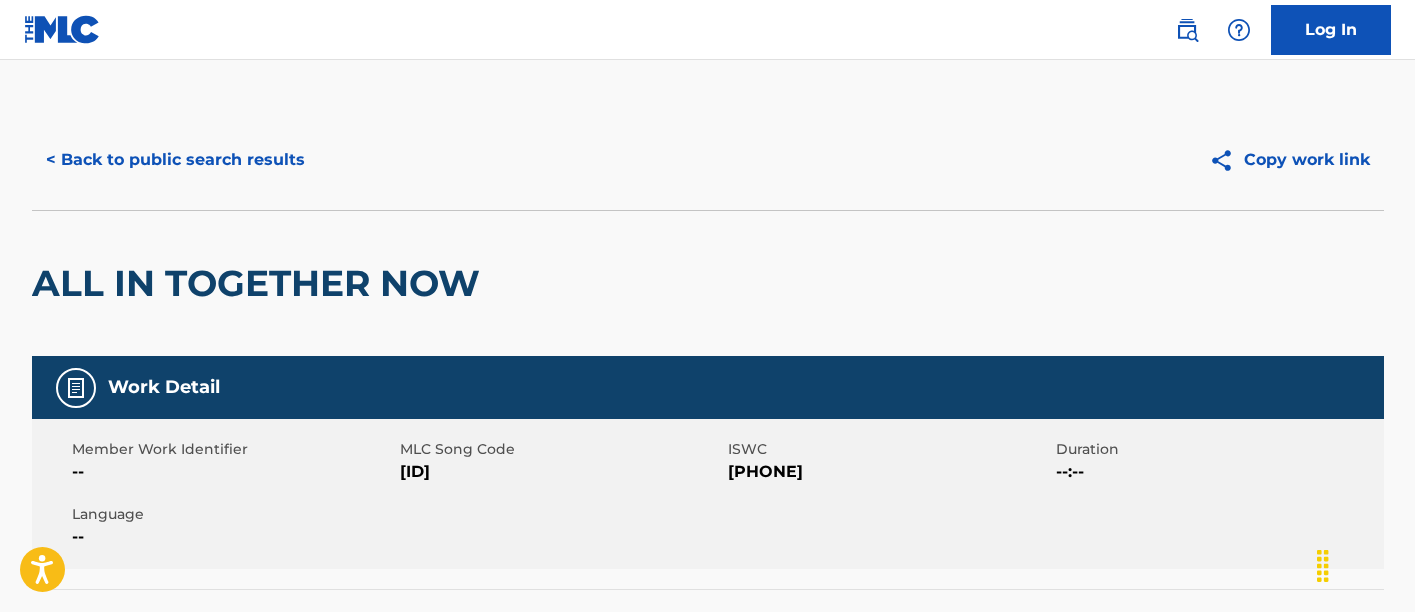 scroll, scrollTop: 0, scrollLeft: 0, axis: both 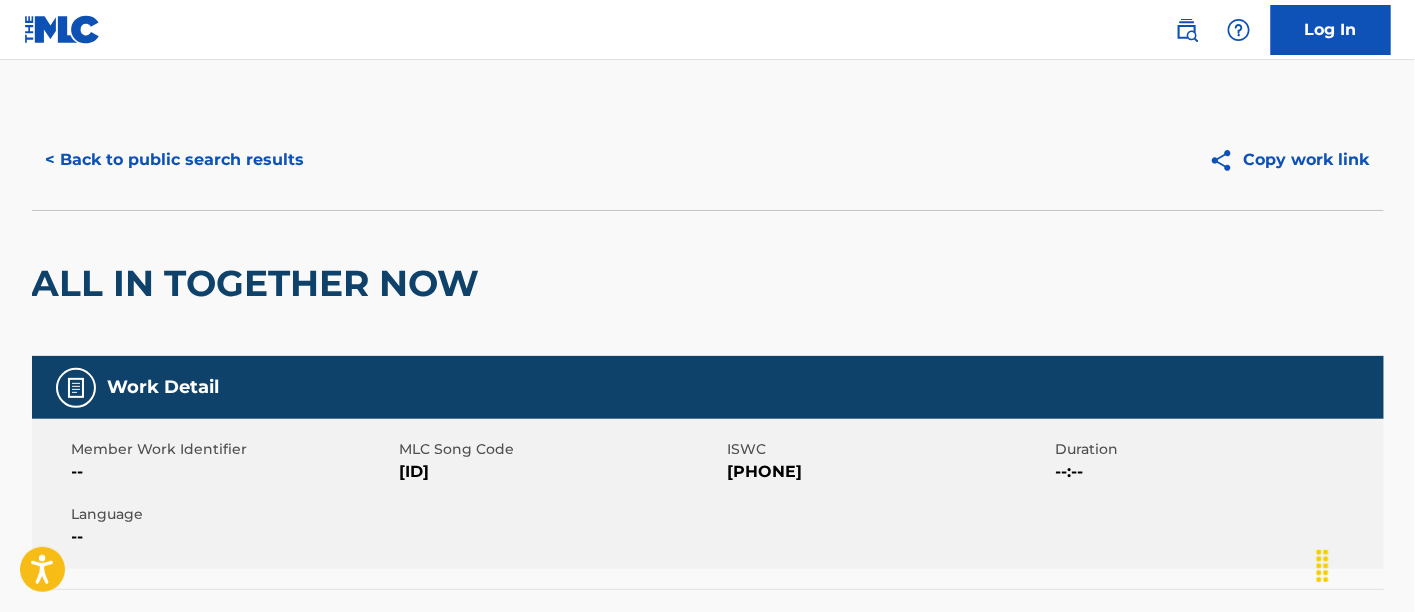 click on "< Back to public search results" at bounding box center (175, 160) 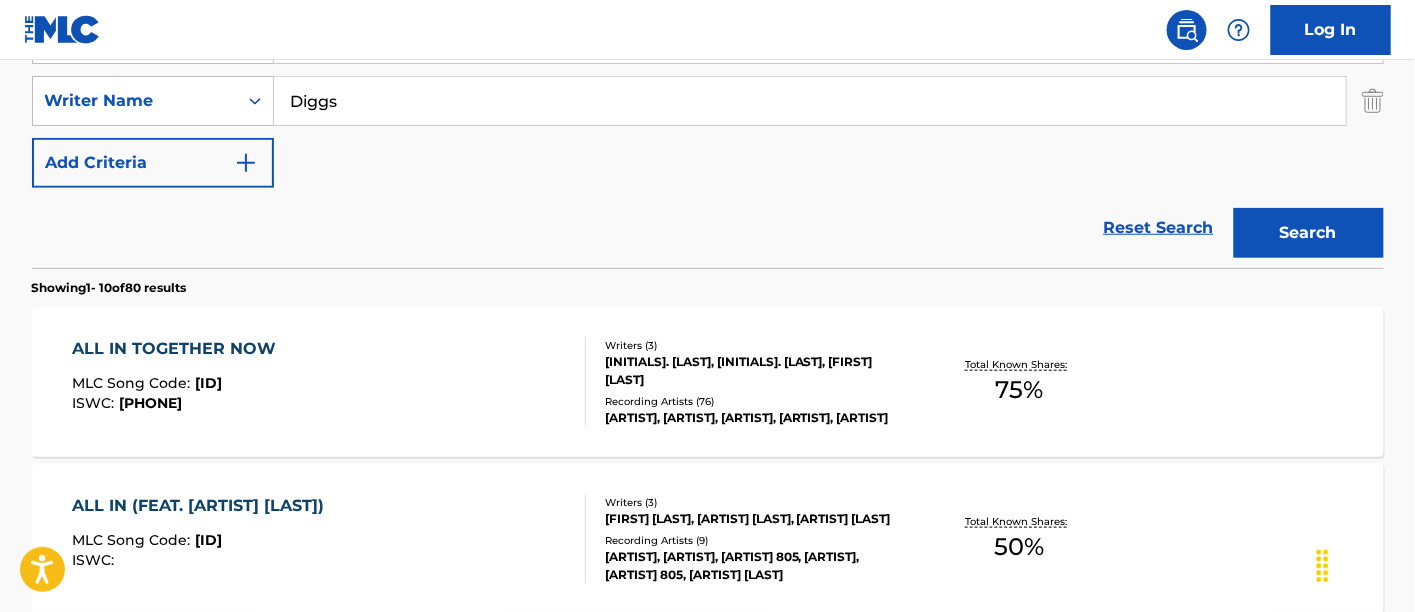 scroll, scrollTop: 98, scrollLeft: 0, axis: vertical 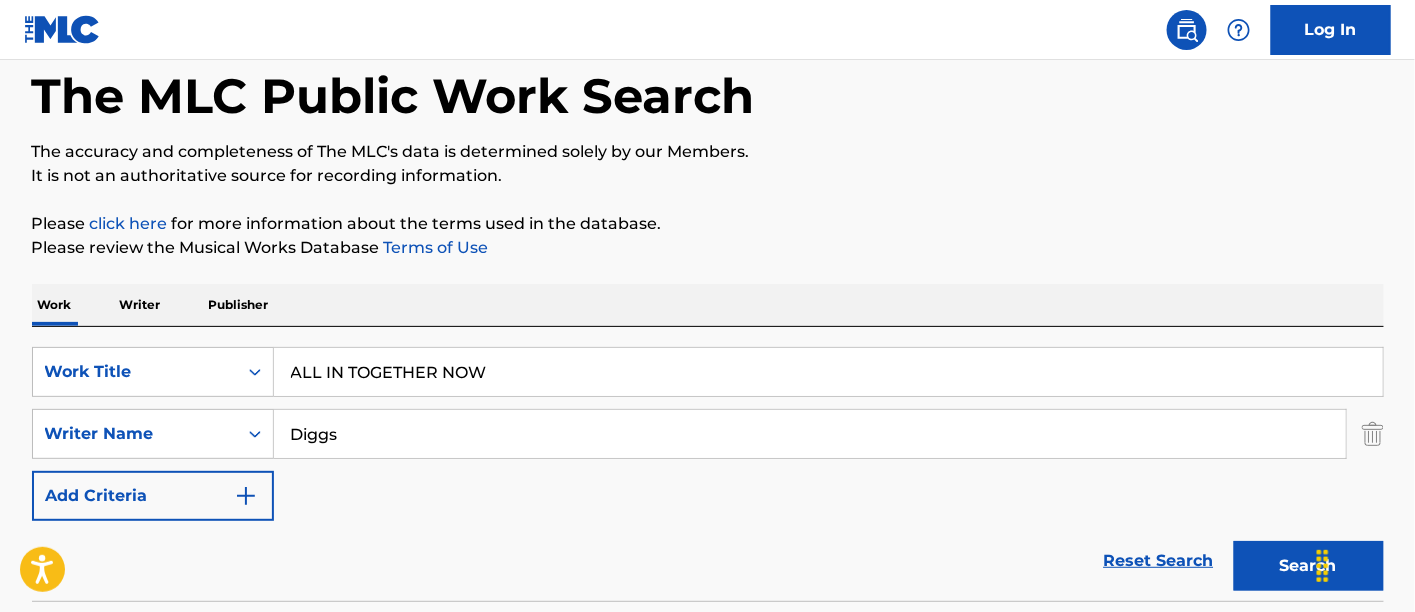 click on "ALL IN TOGETHER NOW" at bounding box center [828, 372] 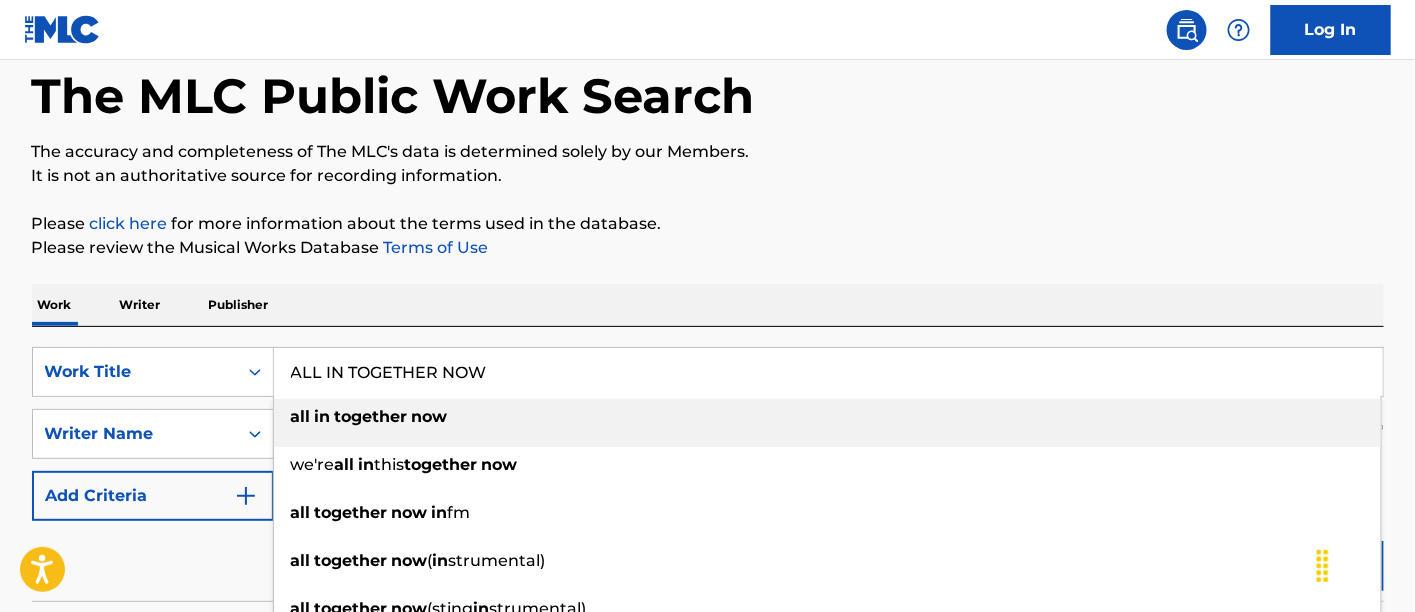 paste on "CRACKER JACK" 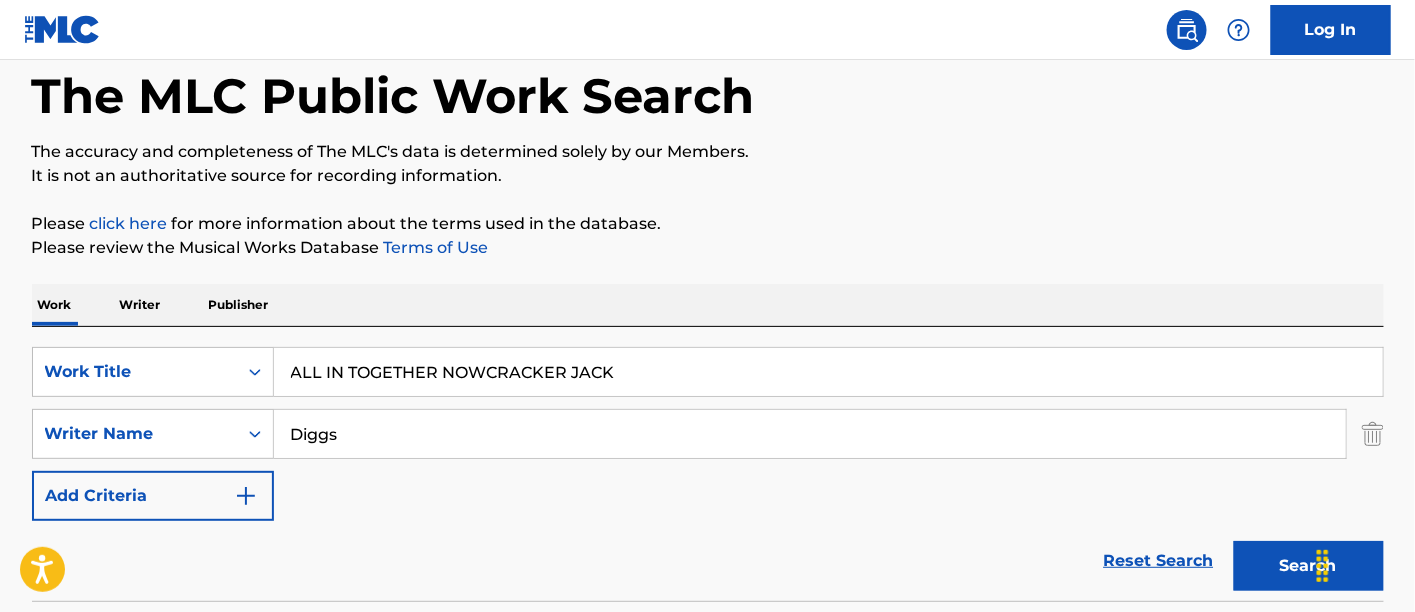 click on "ALL IN TOGETHER NOWCRACKER JACK" at bounding box center (828, 372) 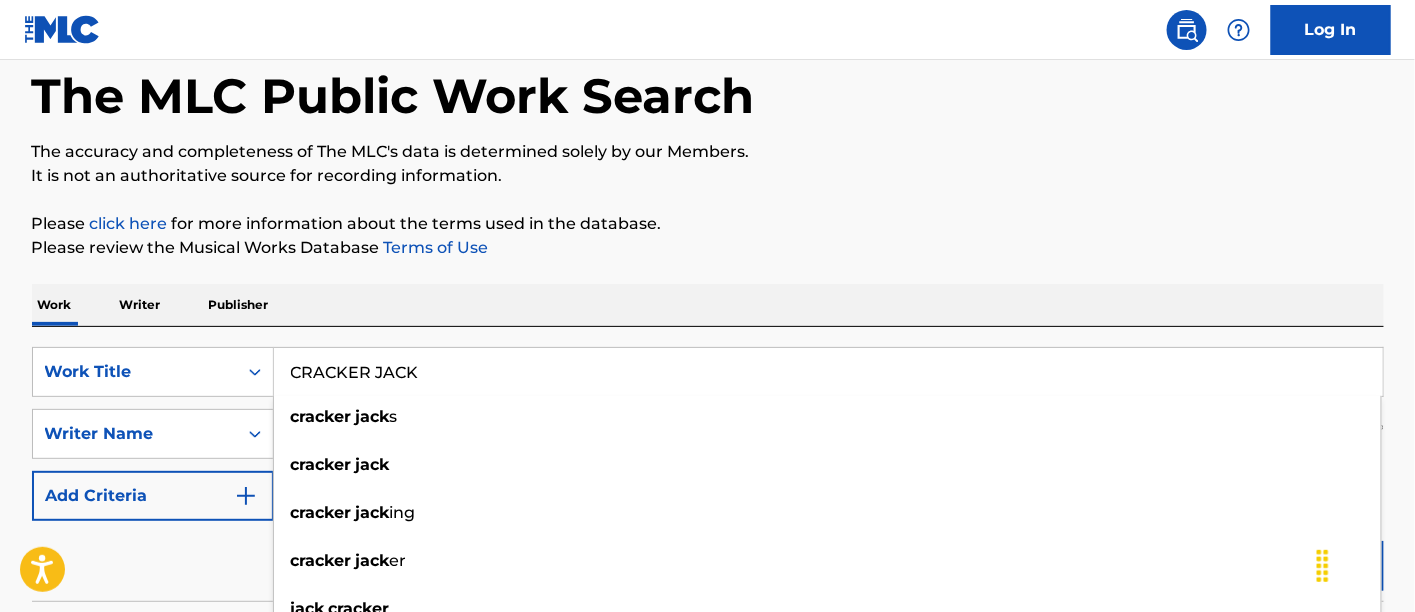 type on "CRACKER JACK" 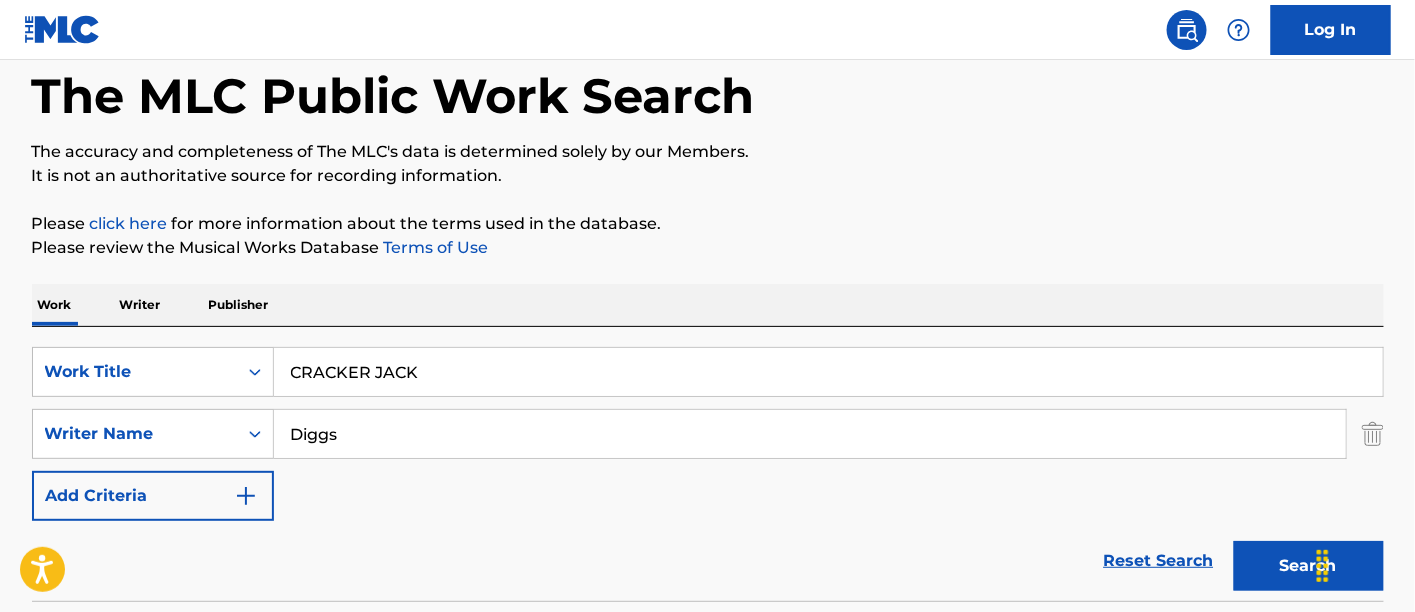 click on "The MLC Public Work Search The accuracy and completeness of The MLC's data is determined solely by our Members. It is not an authoritative source for recording information. Please   click here   for more information about the terms used in the database. Please review the Musical Works Database   Terms of Use Work Writer Publisher SearchWithCriteria8628de29-d796-4952-bde3-e8395aa2f86b Work Title CRACKER JACK SearchWithCriteriae2c8e65a-de55-4f2a-aeb7-9eeacf374712 Writer Name [LAST] Add Criteria Reset Search Search Showing  1  -   10  of  80   results   ALL IN TOGETHER NOW MLC Song Code : A13156 ISWC : T0710944630 Writers ( 3 ) [INITIALS]. [LAST], [INITIALS]. [LAST], [FIRST] [LAST] Recording Artists ( 76 ) [ARTIST], [ARTIST], [ARTIST], [ARTIST], [ARTIST] Total Known Shares: 75 % ALL IN (FEAT. [ARTIST] [LAST]) MLC Song Code : AB0H3L ISWC : Writers ( 3 ) [FIRST] [LAST], [ARTIST] [LAST], [ARTIST] [LAST] Recording Artists ( 9 ) Total Known Shares: 50 % ALL RED MLC Song Code : AX3FX6 ISWC : 3 ) 8" at bounding box center [708, 1159] 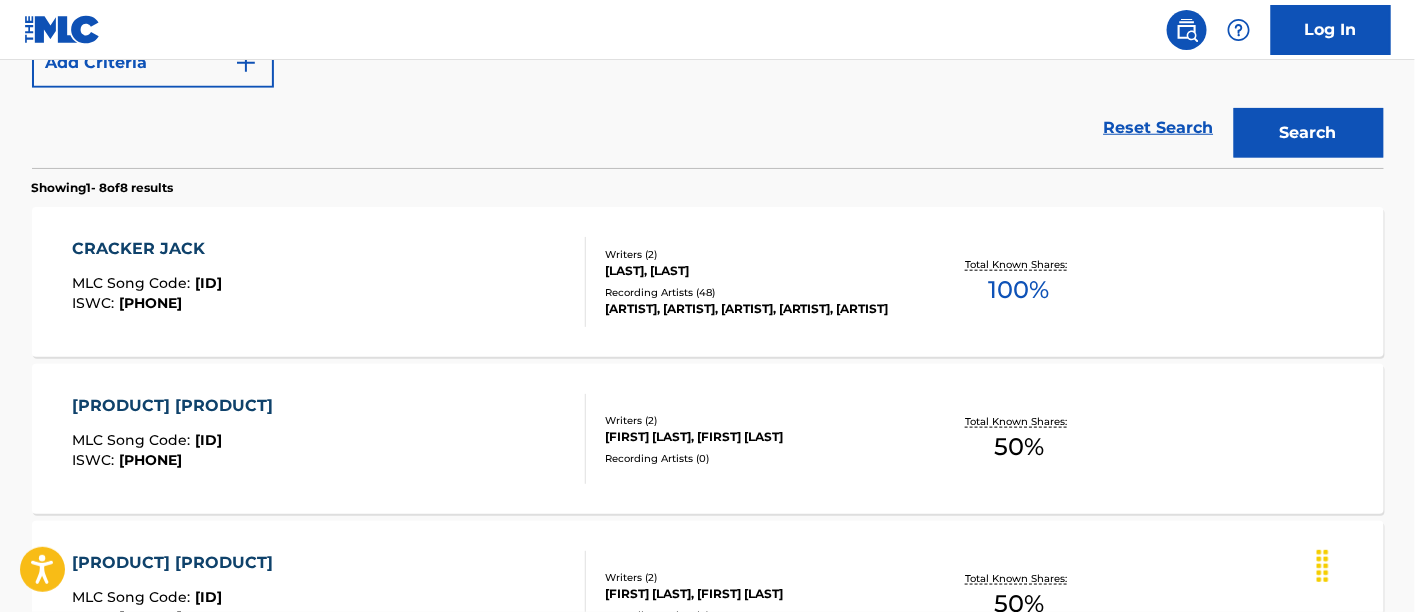 scroll, scrollTop: 542, scrollLeft: 0, axis: vertical 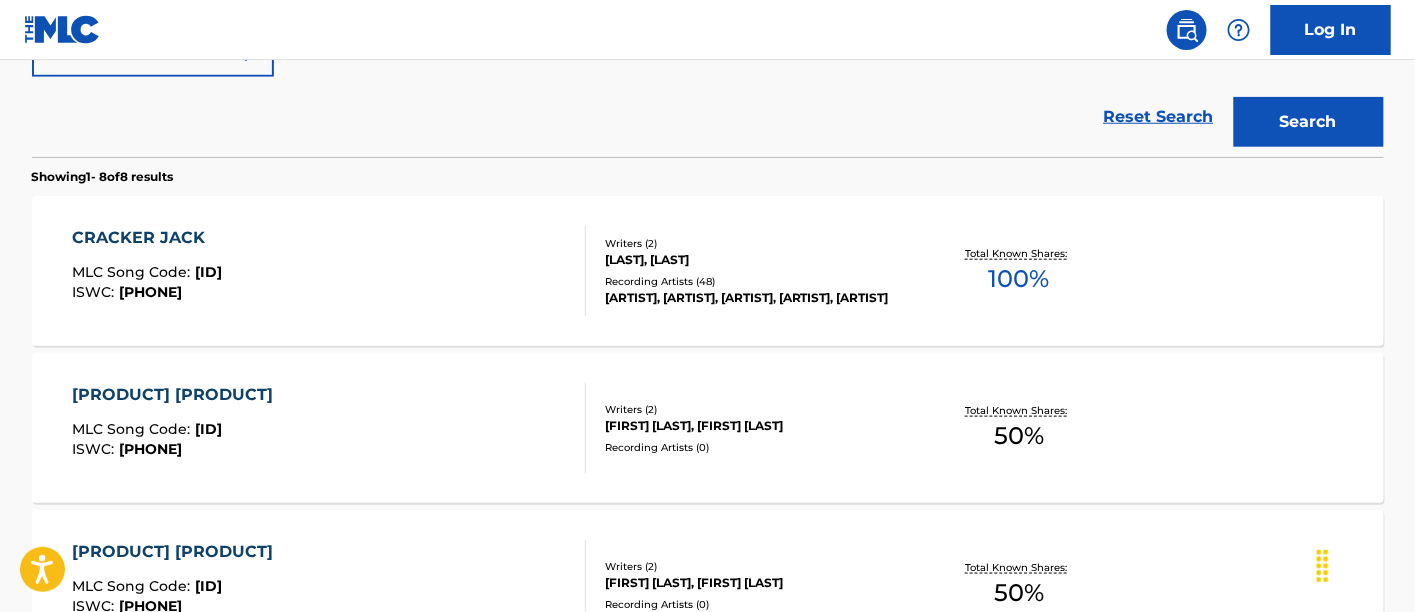 click on "CRACKER JACK MLC Song Code : C20892 ISWC : T0710933746" at bounding box center (329, 271) 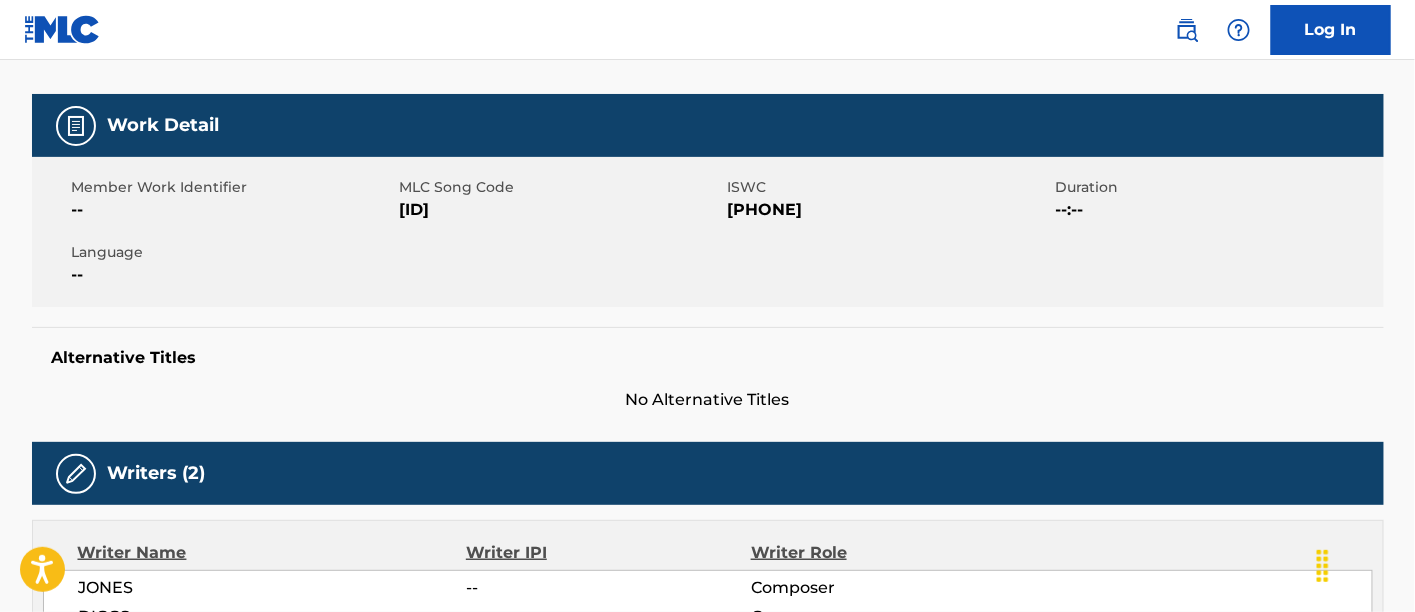 scroll, scrollTop: 222, scrollLeft: 0, axis: vertical 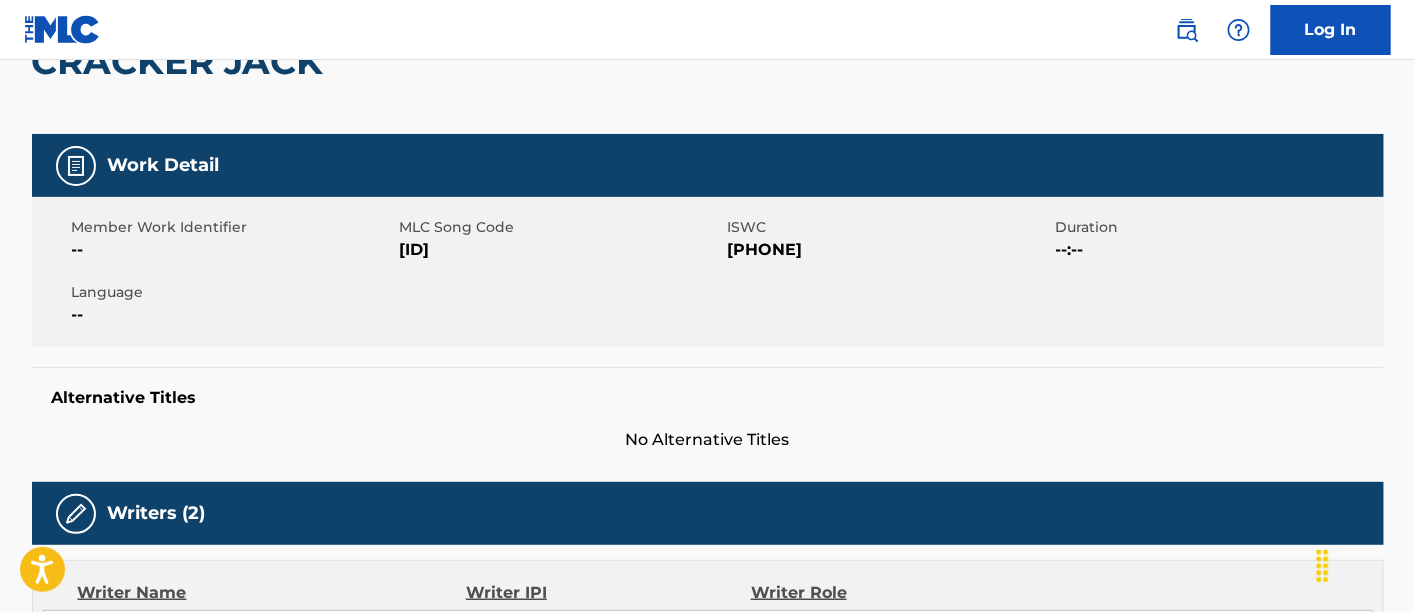 click on "[ID]" at bounding box center [561, 250] 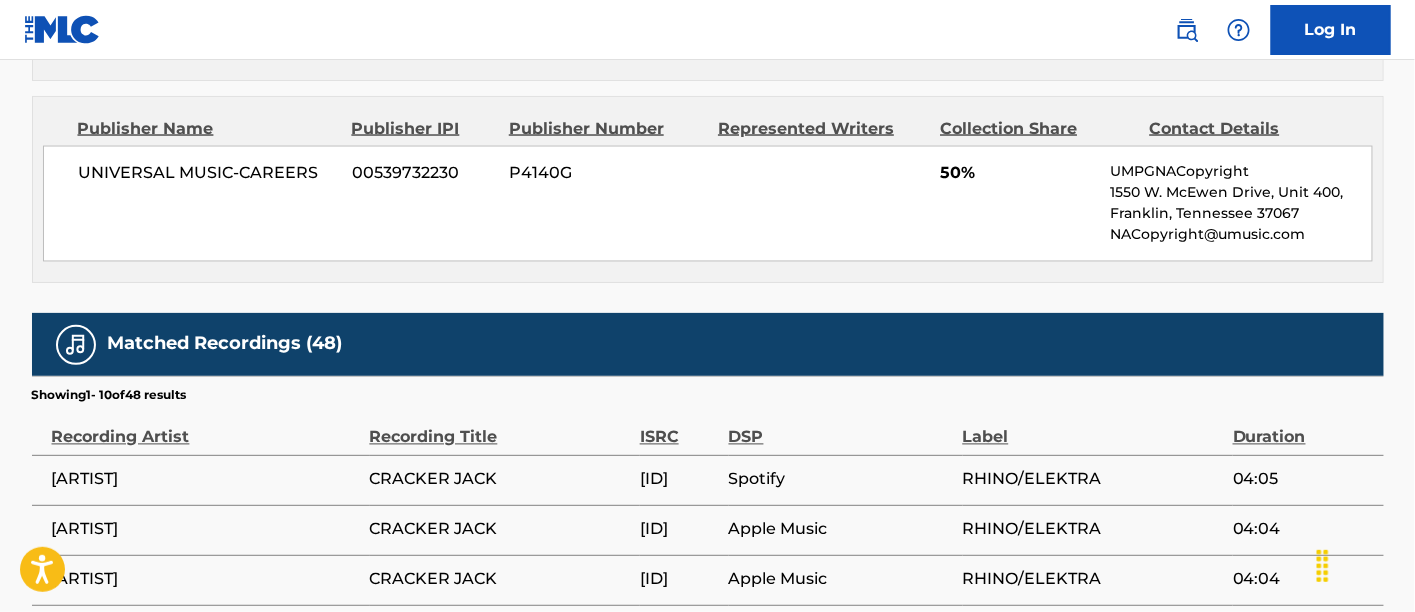scroll, scrollTop: 1333, scrollLeft: 0, axis: vertical 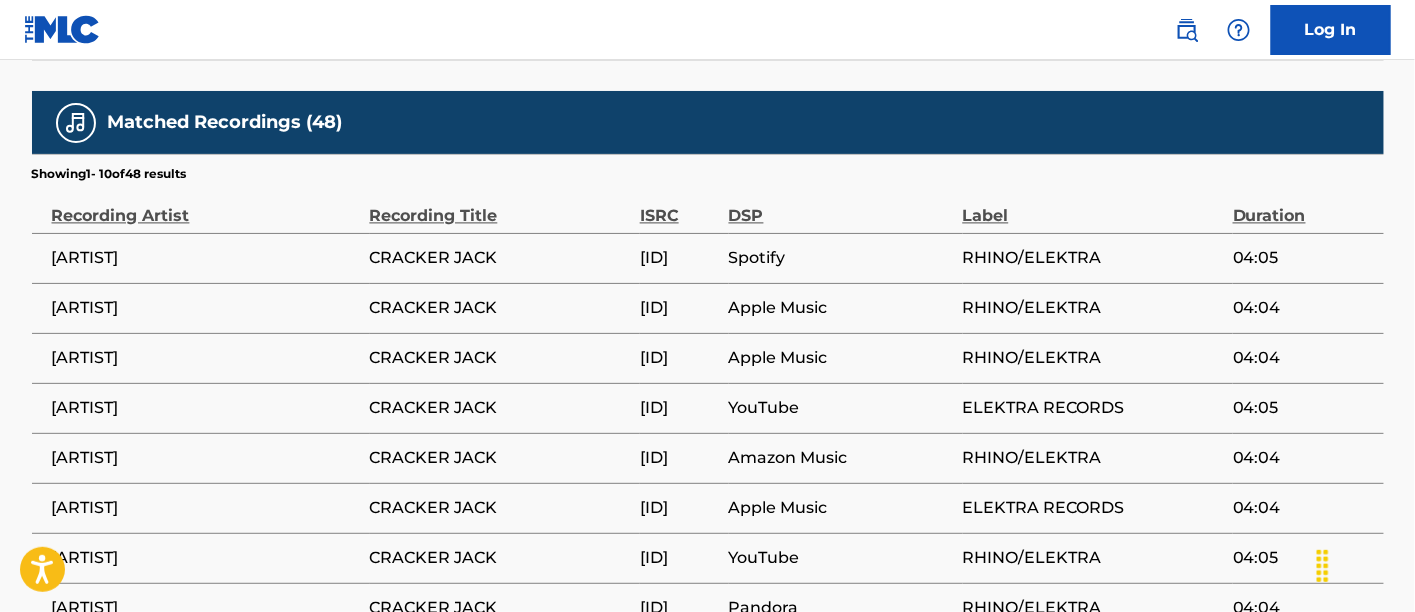 click on "[ID]" at bounding box center (679, 258) 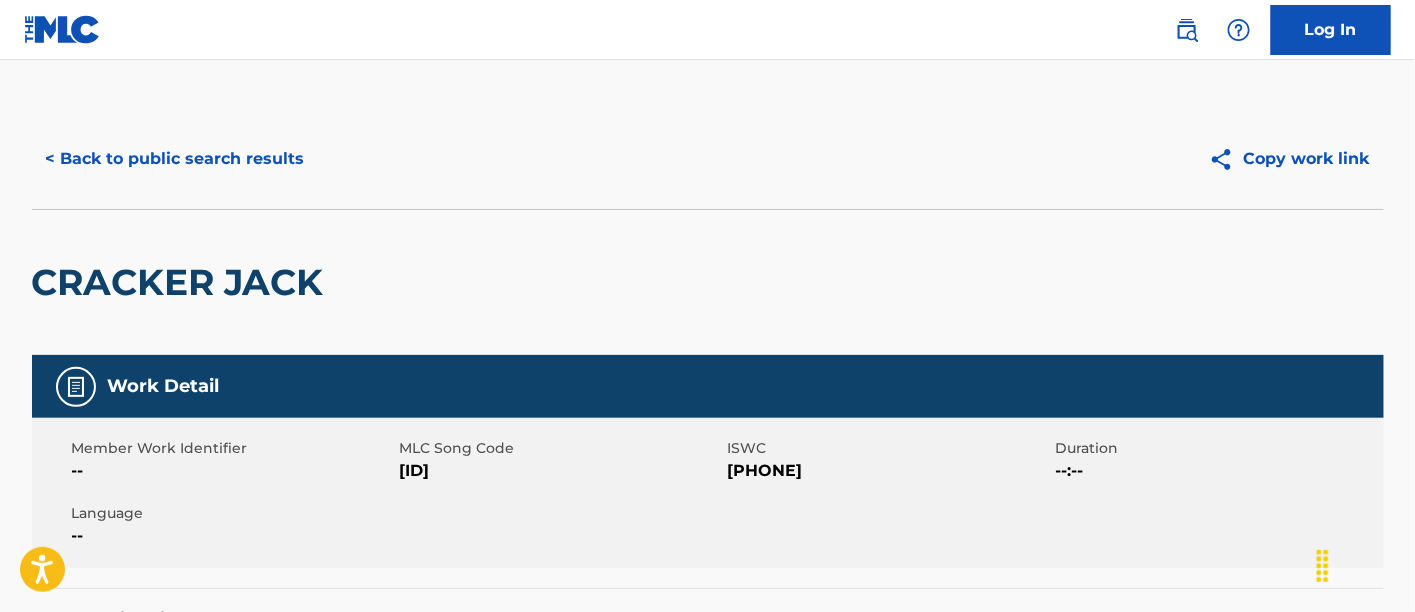 scroll, scrollTop: 0, scrollLeft: 0, axis: both 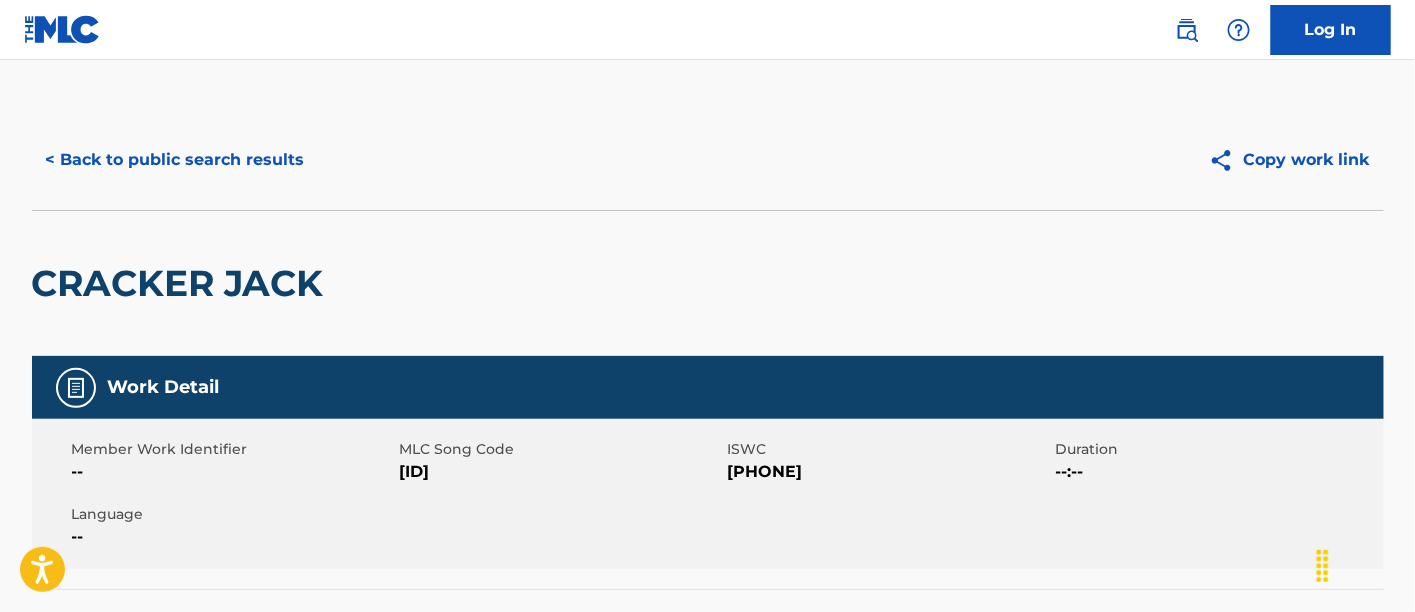 click on "< Back to public search results" at bounding box center [175, 160] 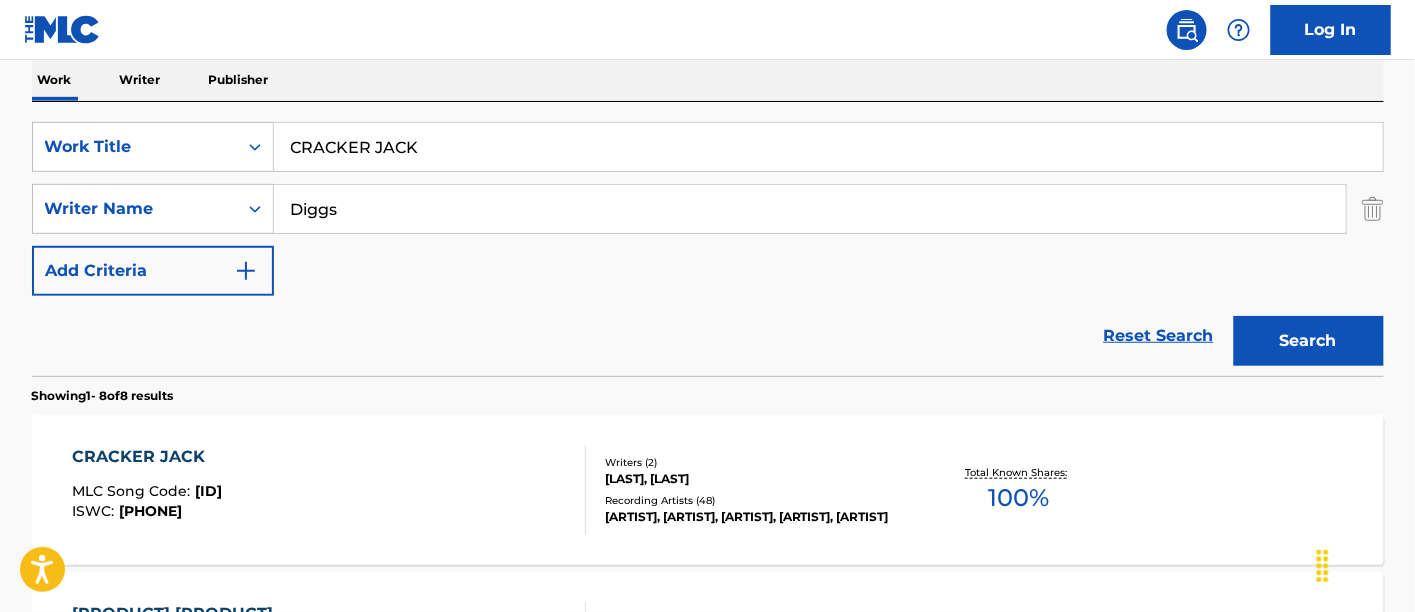 scroll, scrollTop: 101, scrollLeft: 0, axis: vertical 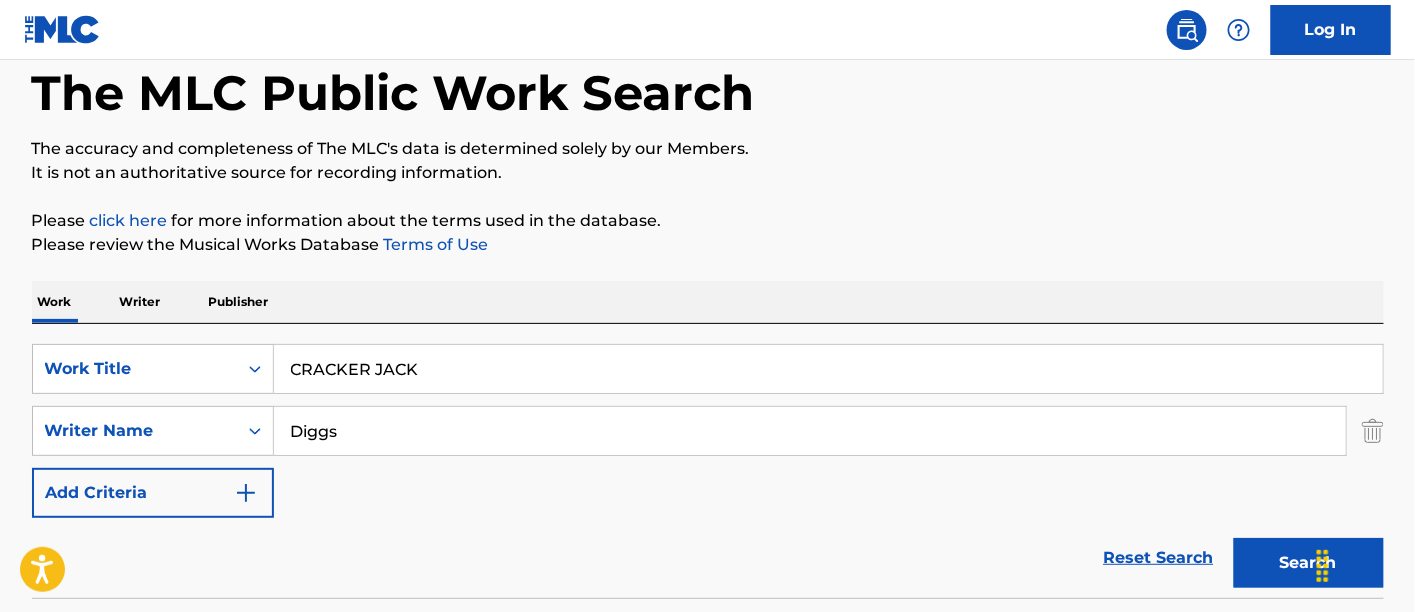 drag, startPoint x: 522, startPoint y: 352, endPoint x: 0, endPoint y: 118, distance: 572.04895 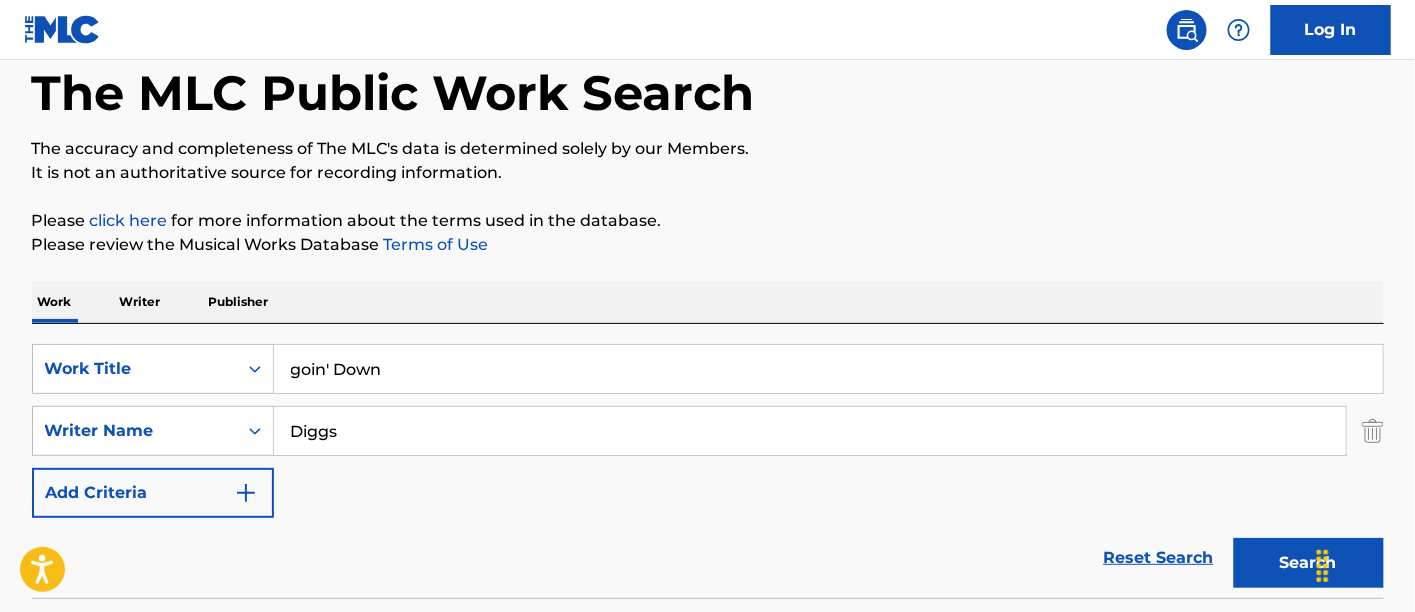 type on "goin' Down" 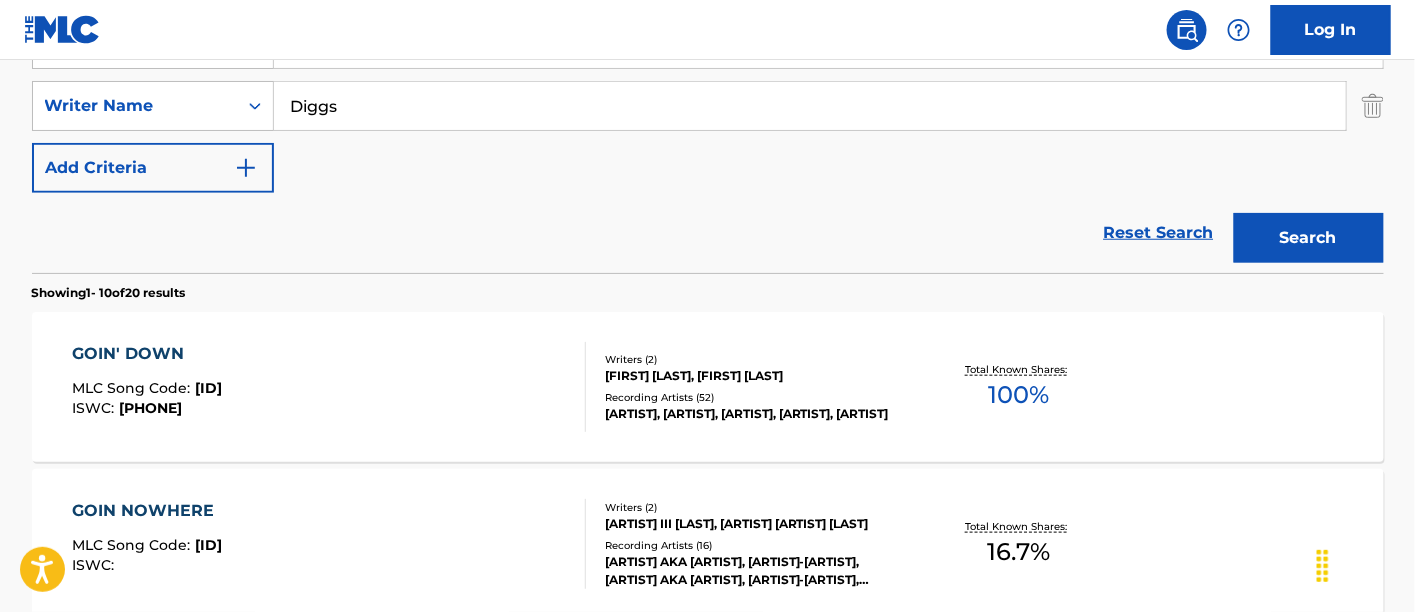 scroll, scrollTop: 431, scrollLeft: 0, axis: vertical 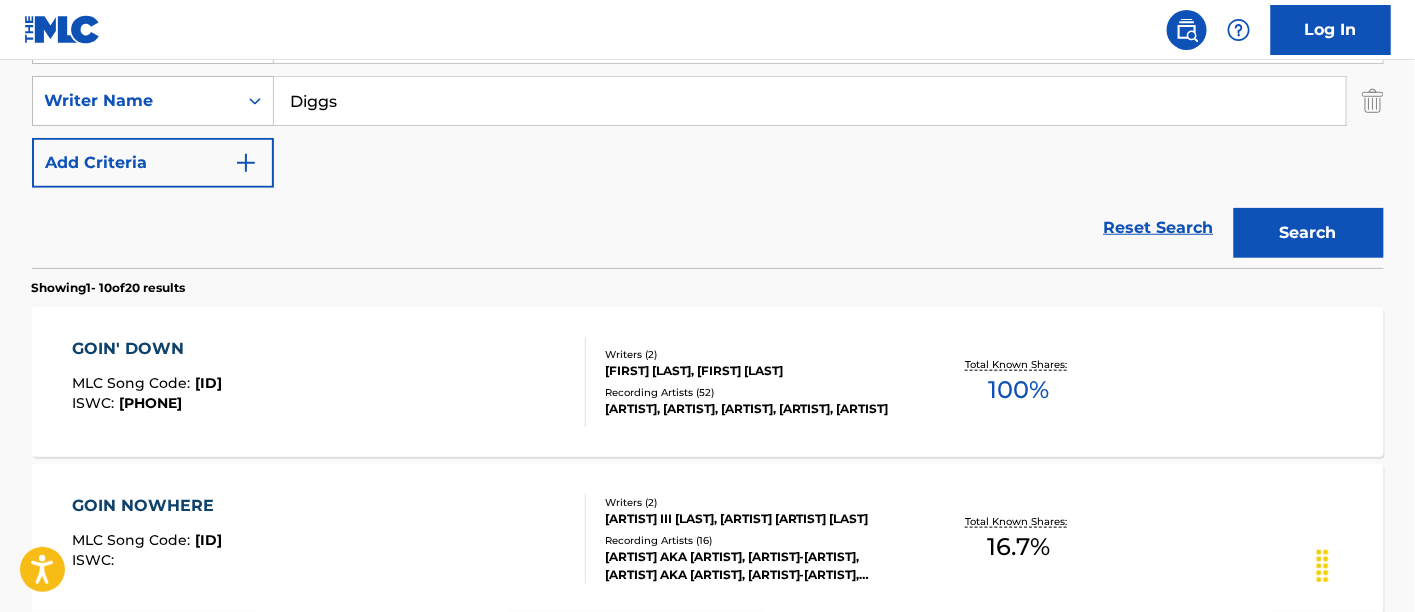 click on "[PRODUCT] MLC Song Code : G03777 ISWC : T9135726679" at bounding box center (329, 382) 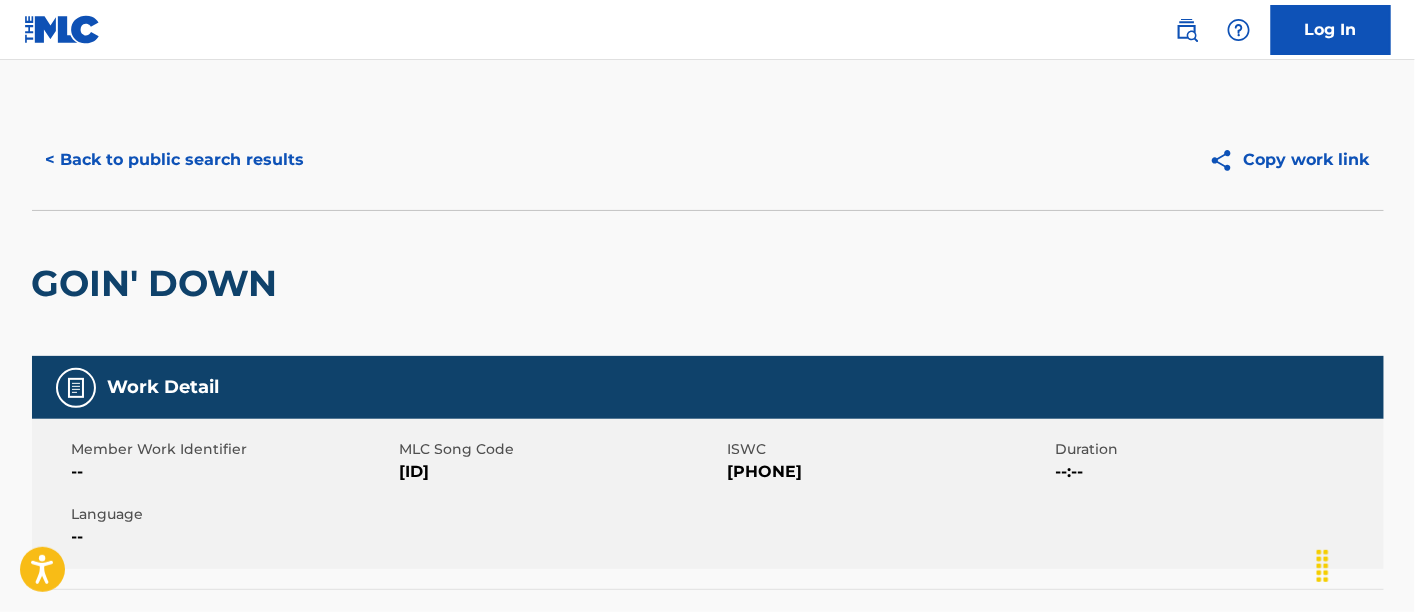 scroll, scrollTop: 222, scrollLeft: 0, axis: vertical 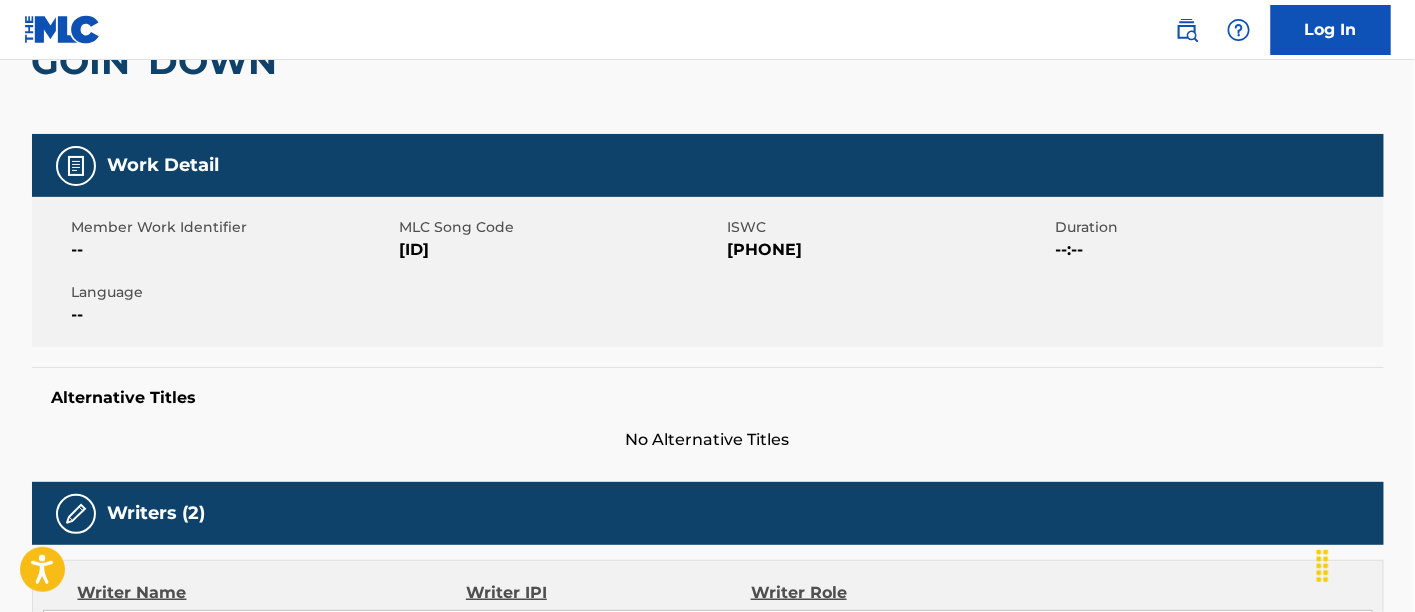 click on "[ID]" at bounding box center (561, 250) 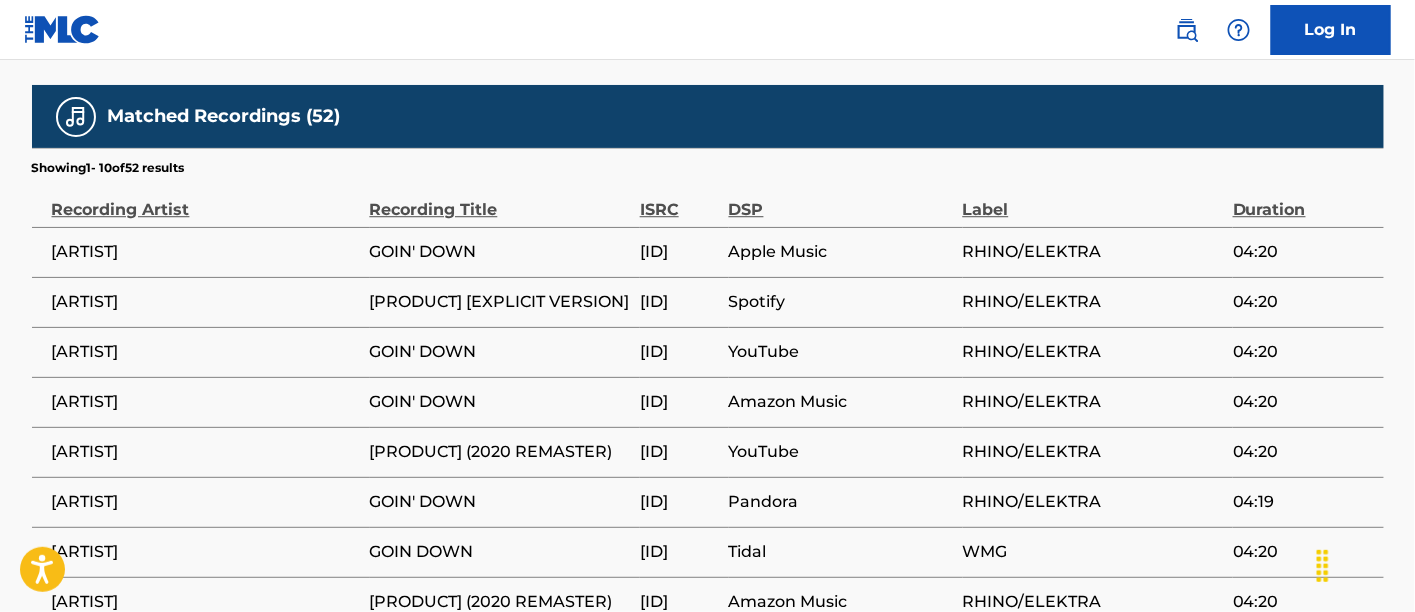 scroll, scrollTop: 1777, scrollLeft: 0, axis: vertical 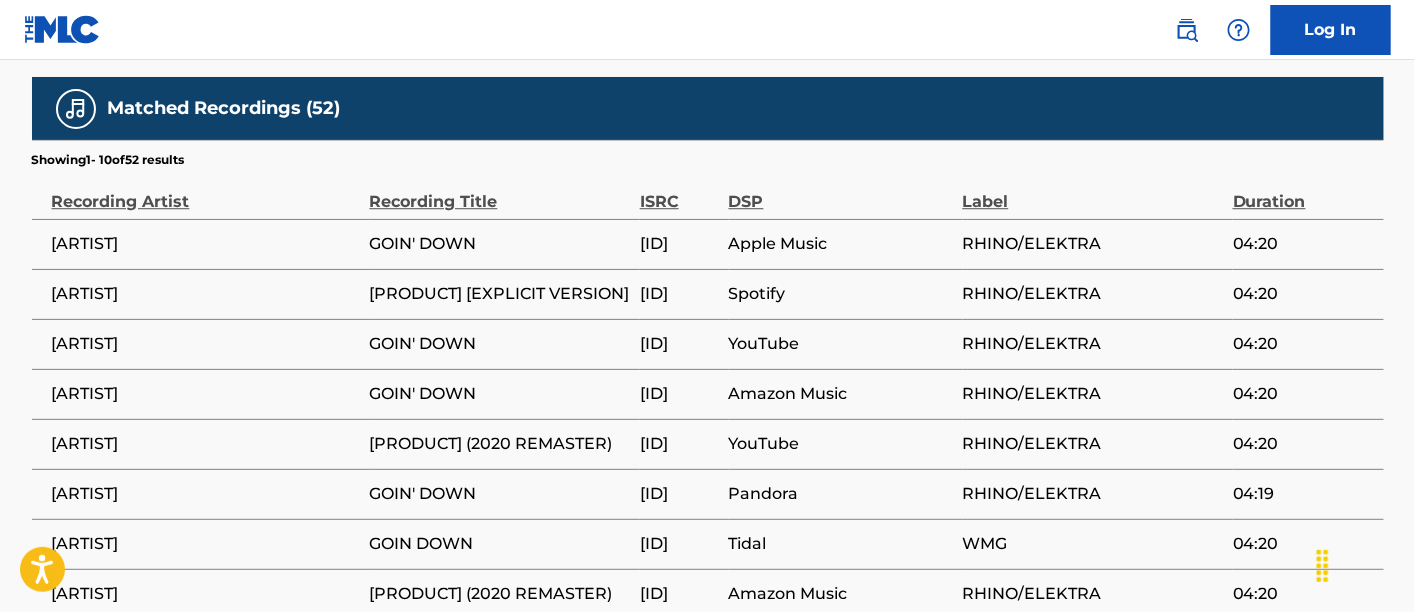 click on "[ID]" at bounding box center [679, 244] 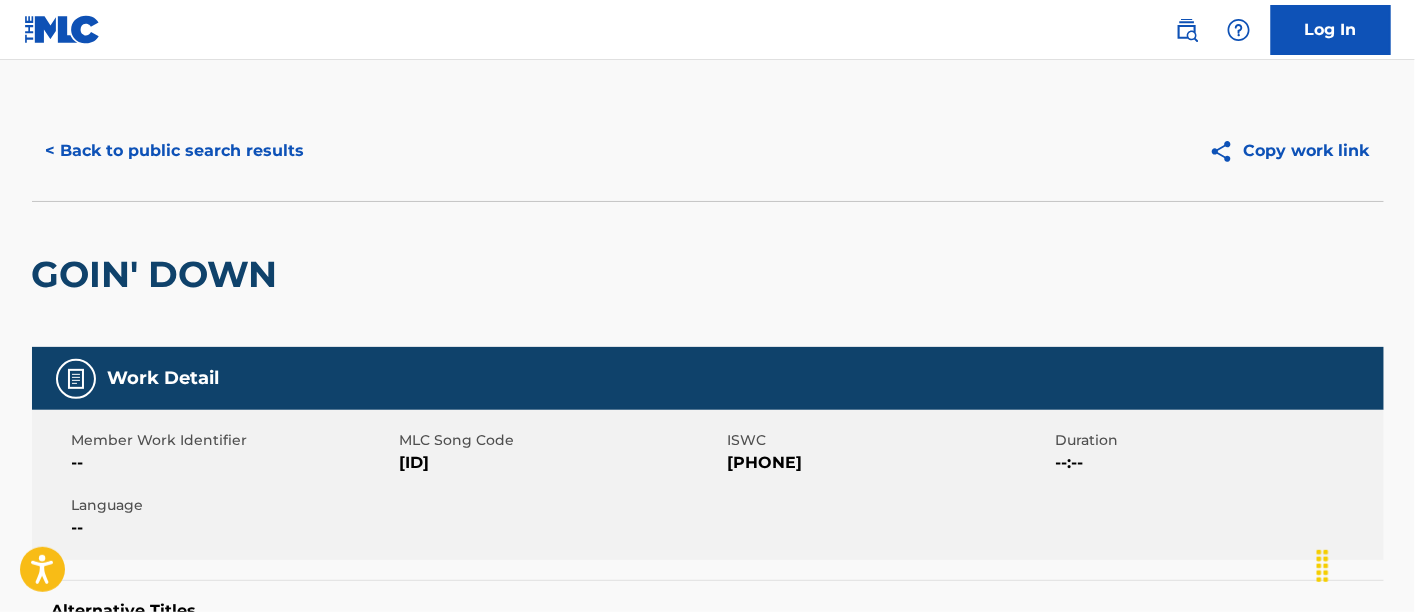 scroll, scrollTop: 0, scrollLeft: 0, axis: both 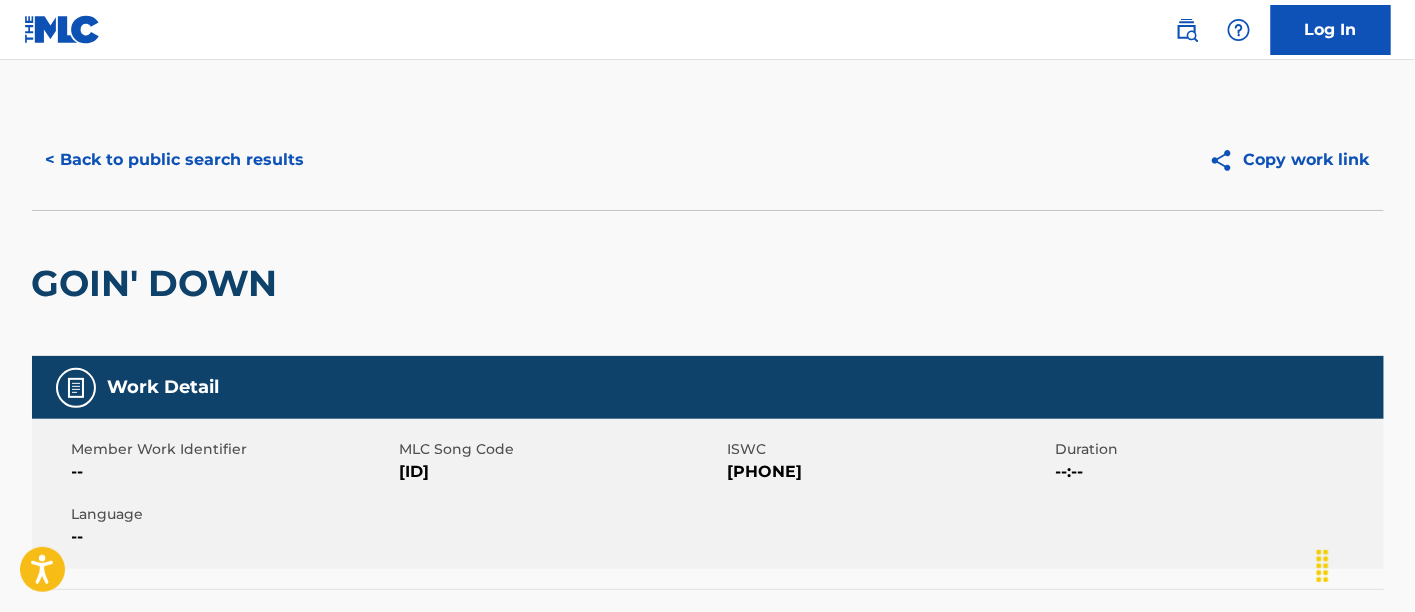 click on "< Back to public search results" at bounding box center [175, 160] 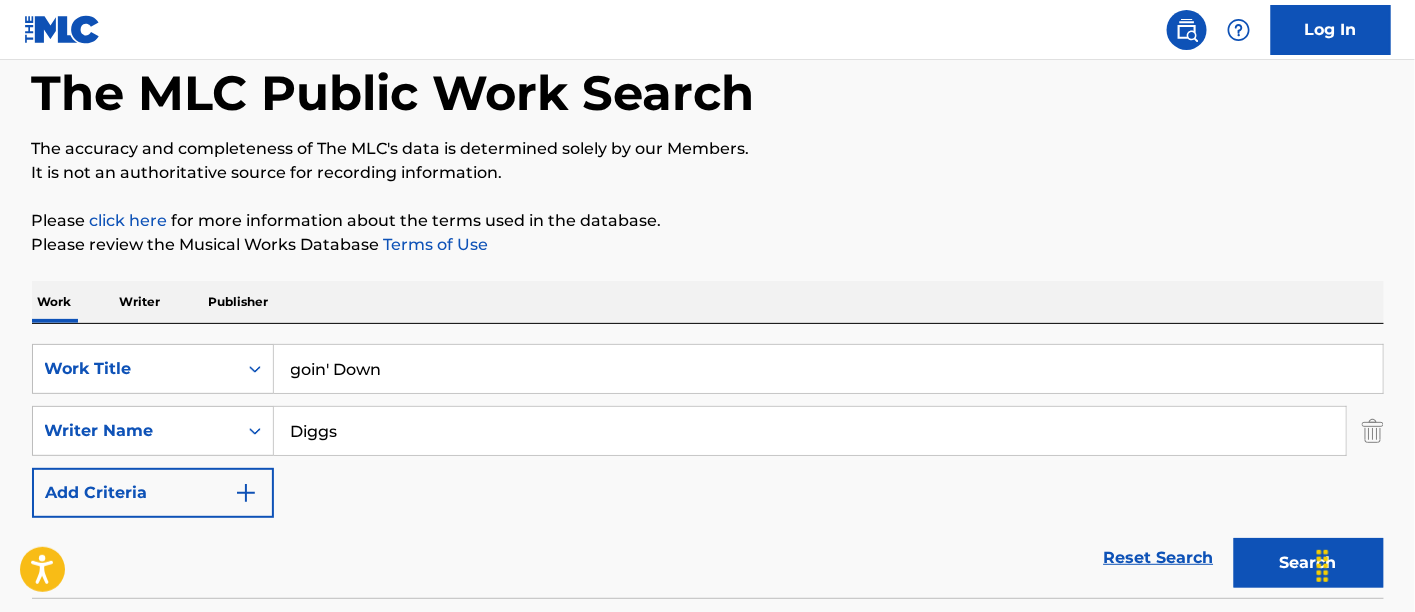 scroll, scrollTop: 111, scrollLeft: 0, axis: vertical 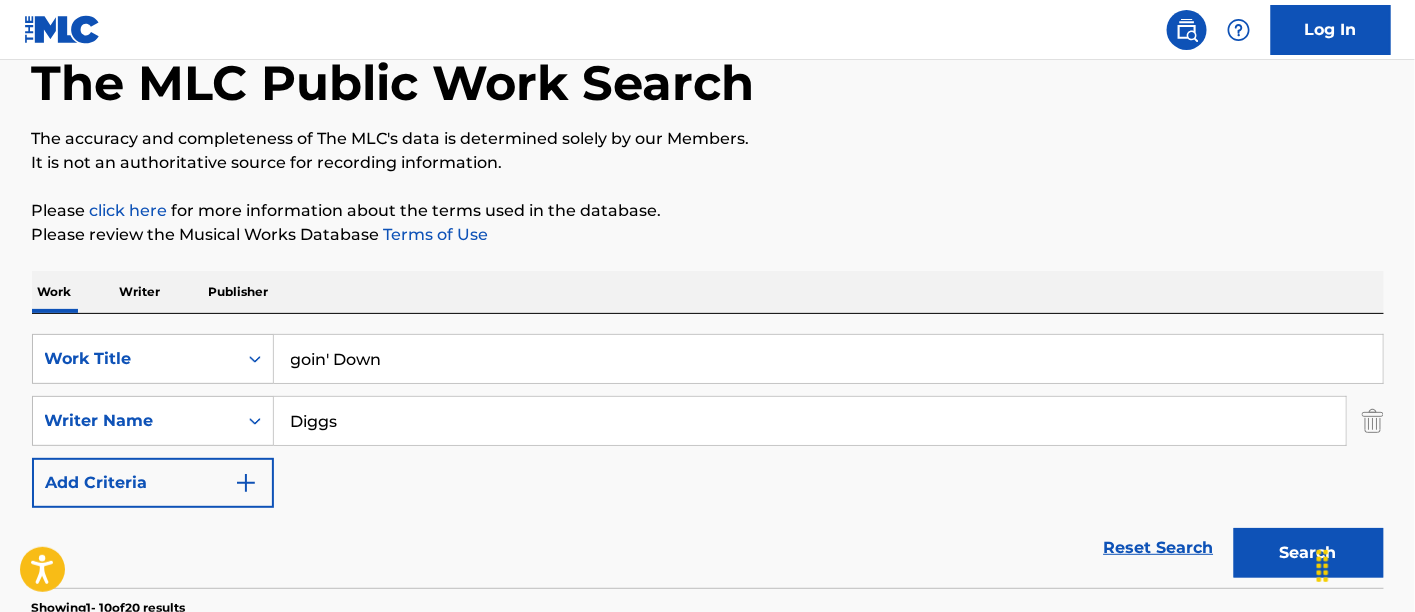 drag, startPoint x: 470, startPoint y: 373, endPoint x: 0, endPoint y: 368, distance: 470.02658 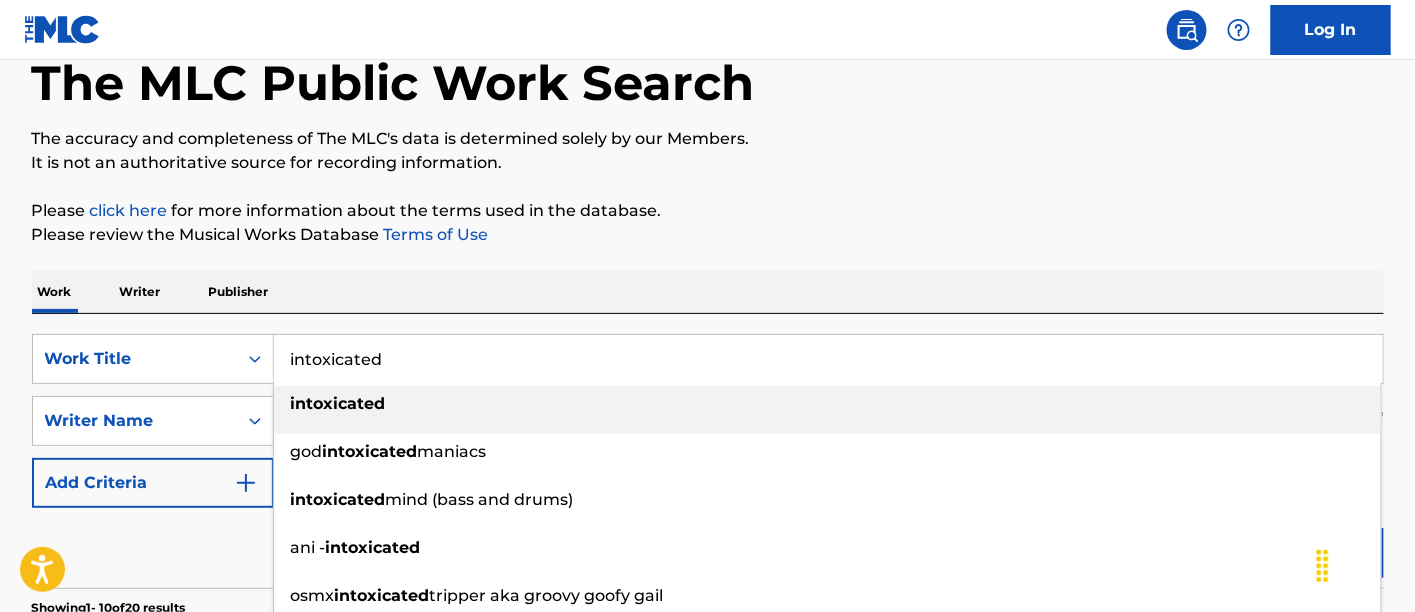 click on "intoxicated" at bounding box center [827, 404] 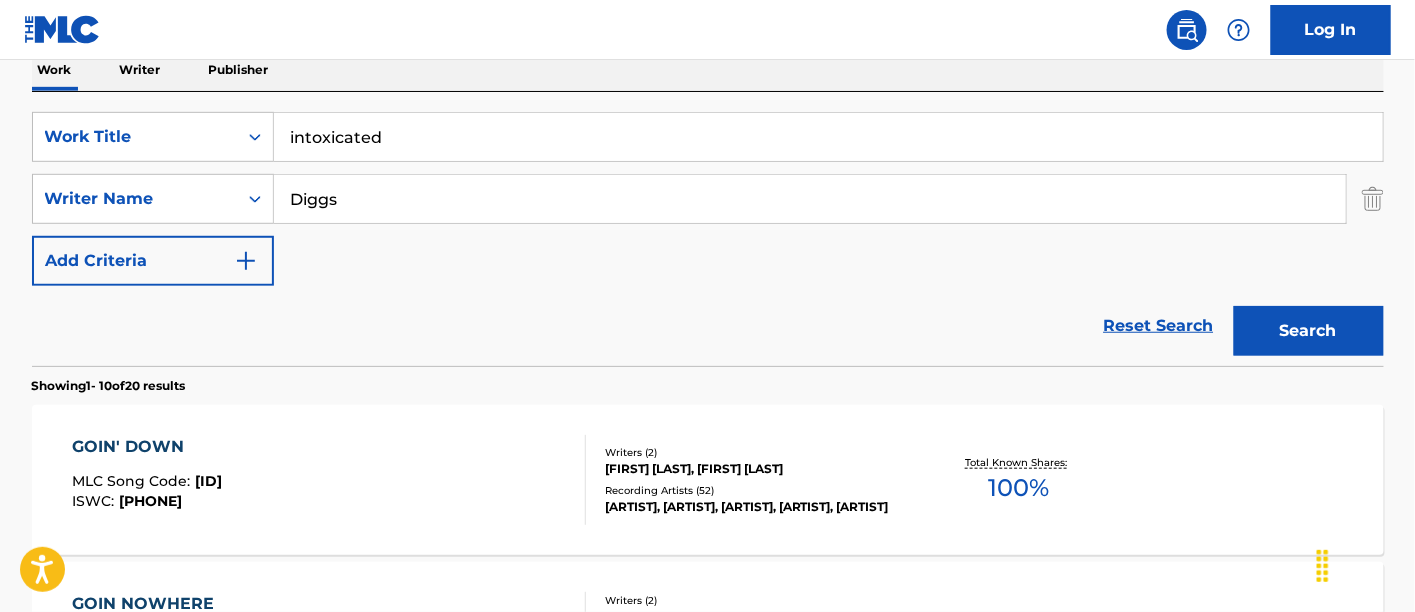 click on "Search" at bounding box center [1309, 331] 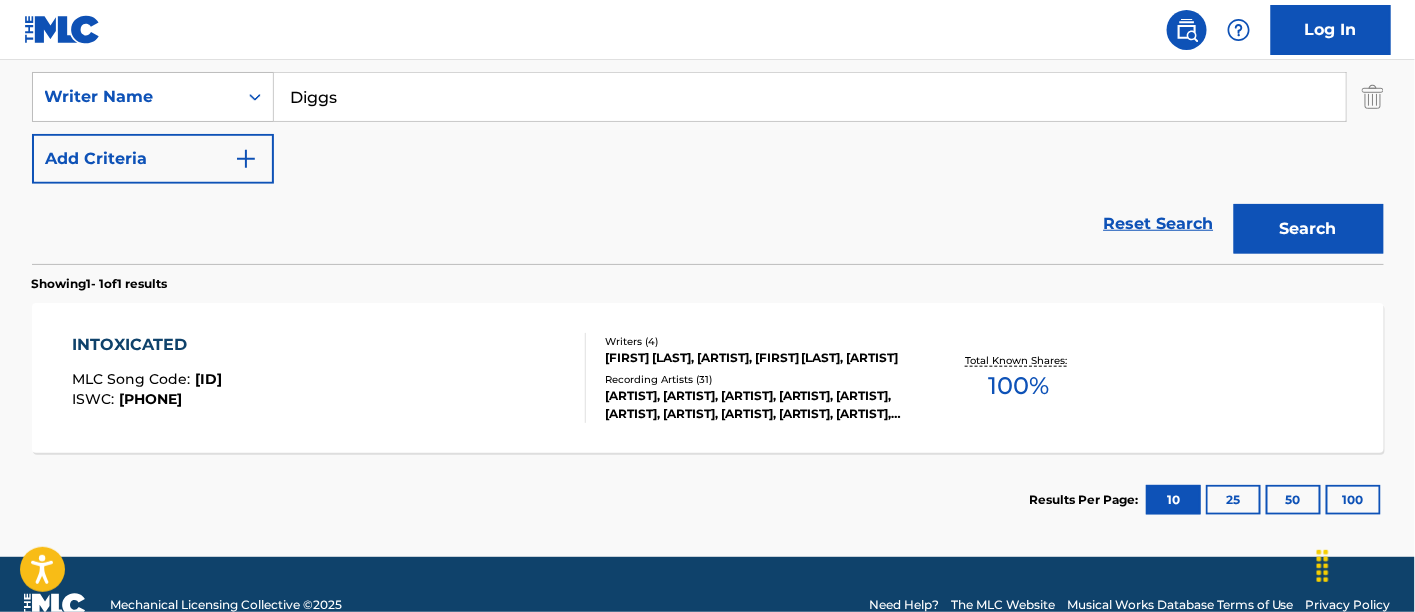 scroll, scrollTop: 444, scrollLeft: 0, axis: vertical 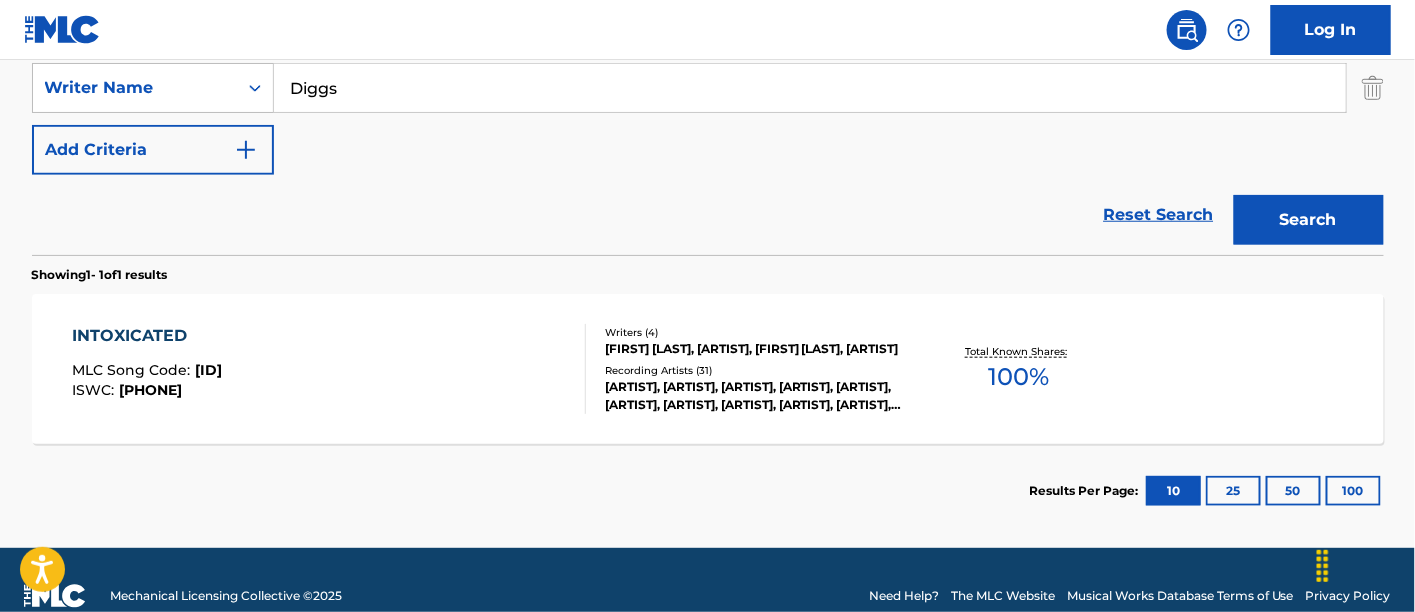 click on "[PRODUCT] MLC Song Code : I4975H ISWC : T9196517041" at bounding box center [329, 369] 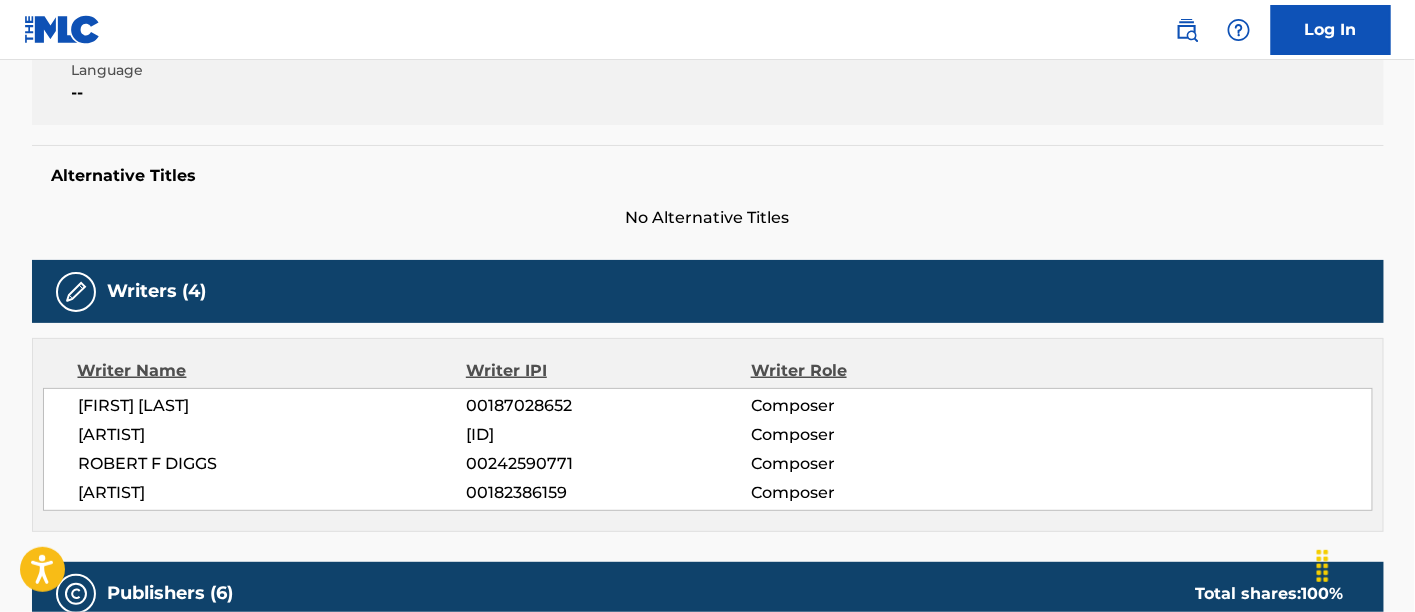 scroll, scrollTop: 222, scrollLeft: 0, axis: vertical 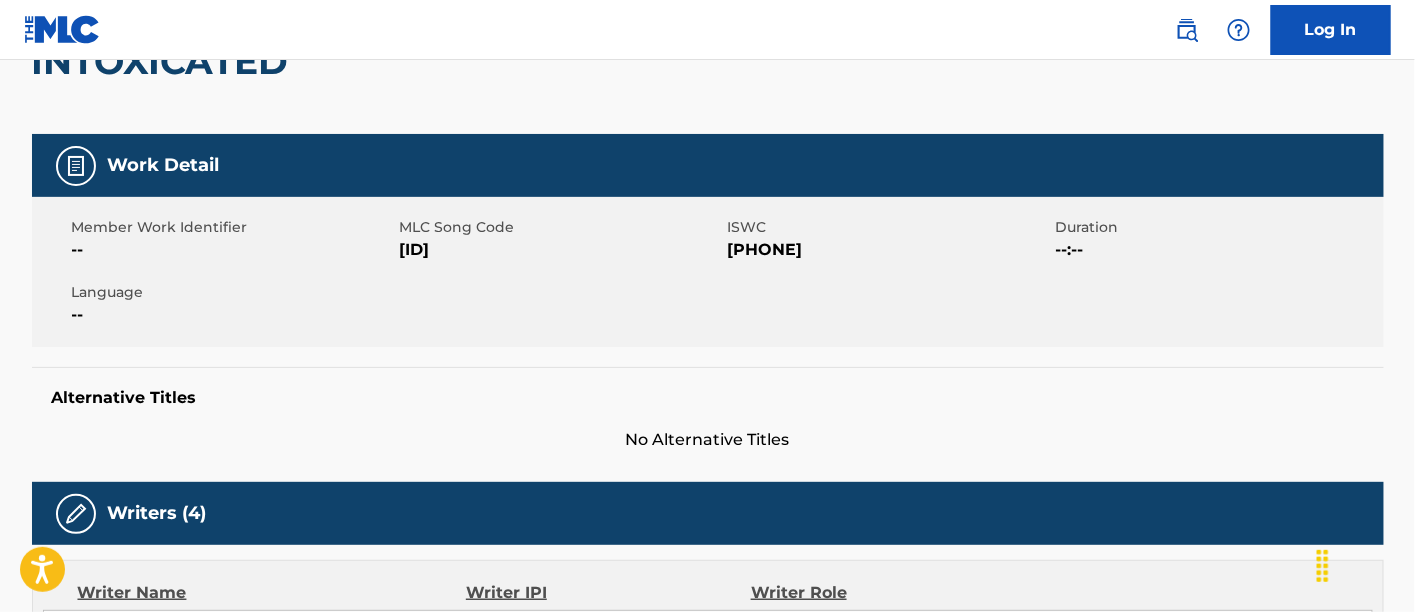 click on "[ID]" at bounding box center [561, 250] 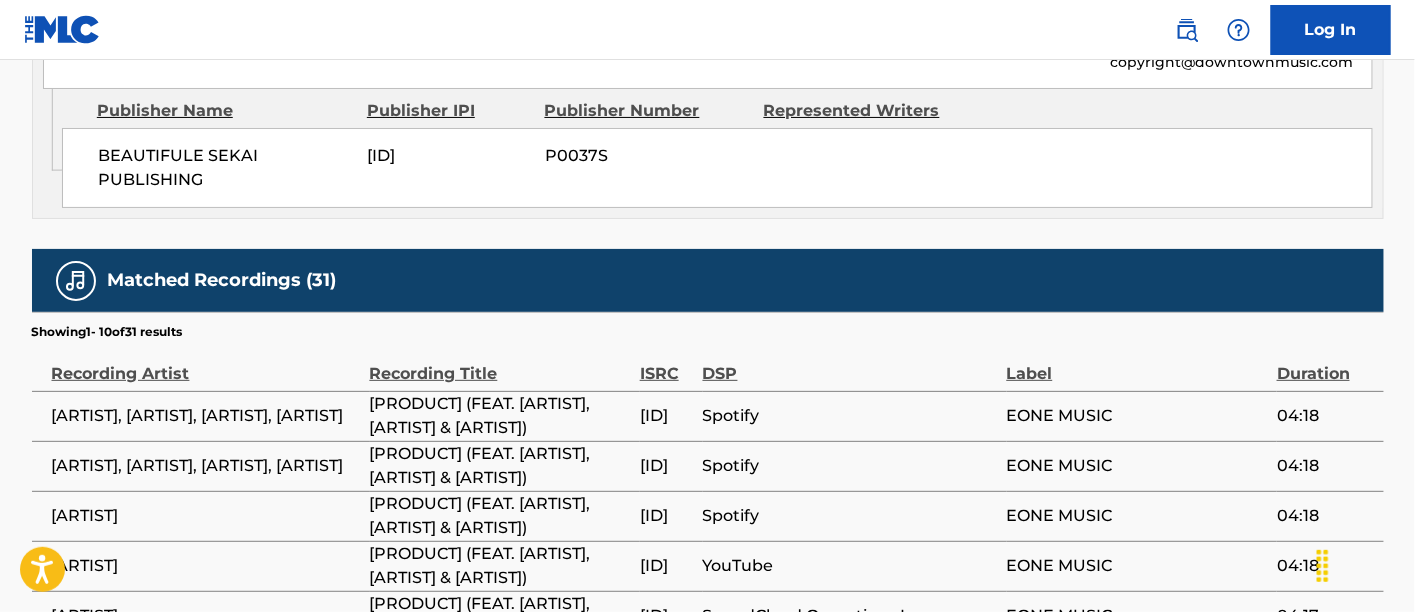 scroll, scrollTop: 2666, scrollLeft: 0, axis: vertical 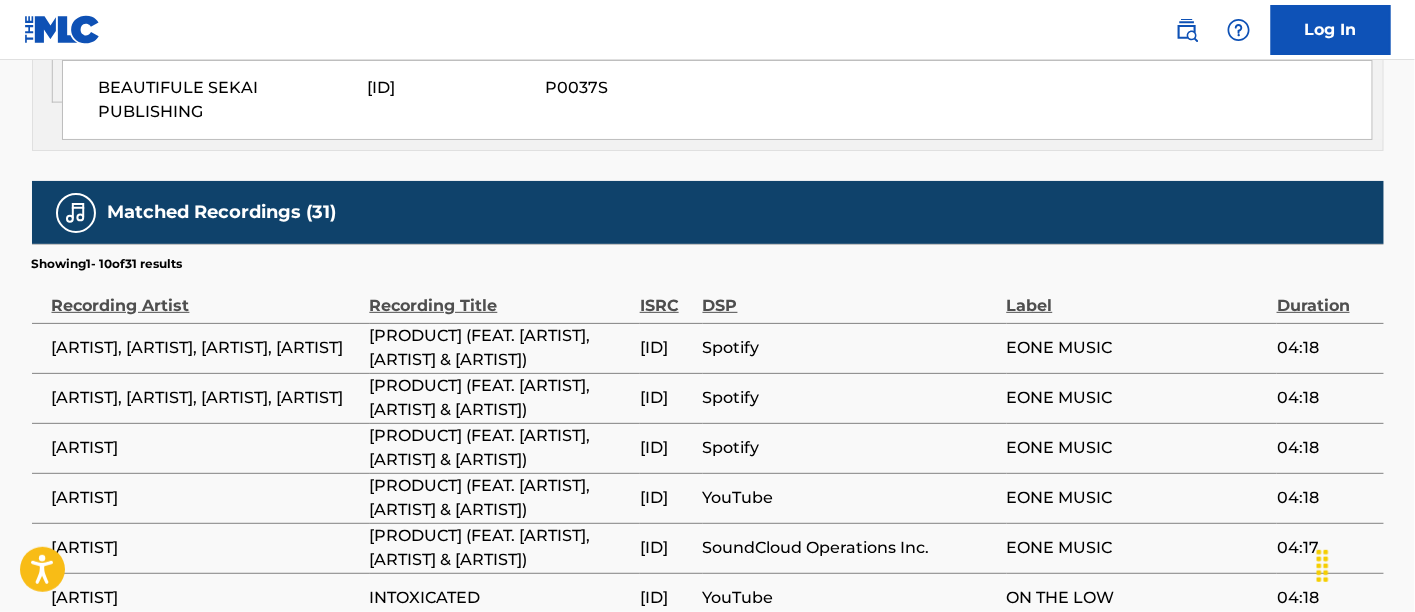 click on "[PRODUCT] (FEAT. [ARTIST], [ARTIST] & [ARTIST])" at bounding box center (500, 348) 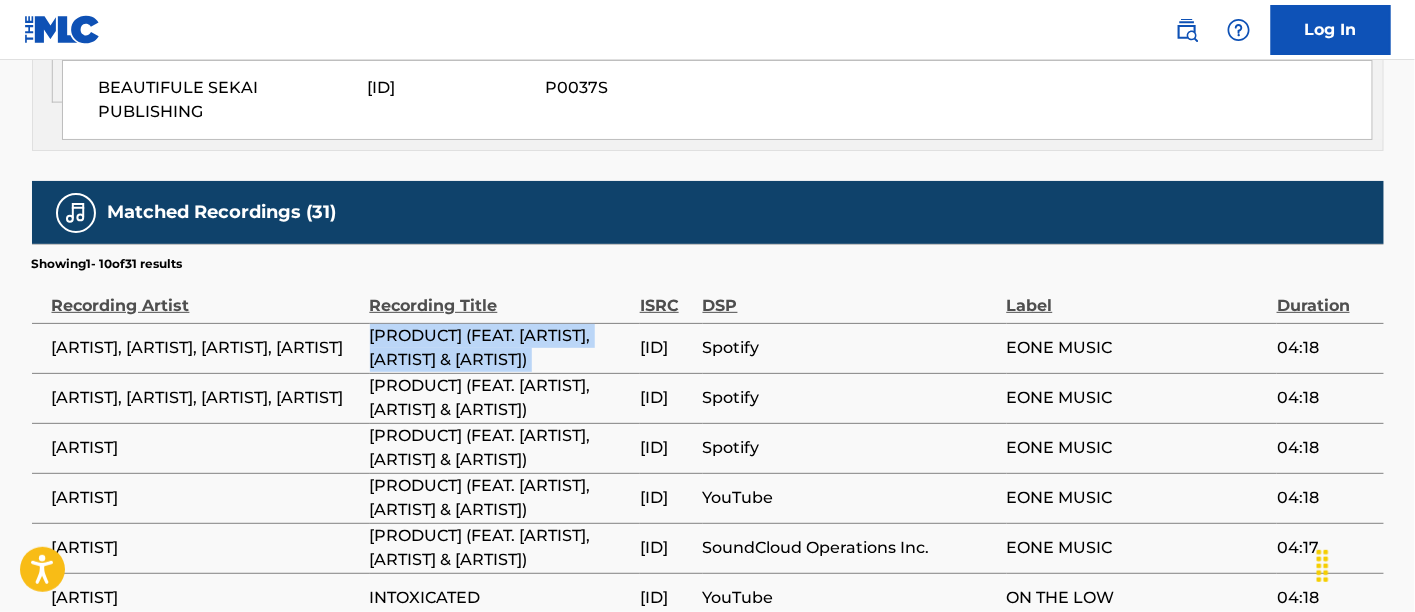 click on "[PRODUCT] (FEAT. [ARTIST], [ARTIST] & [ARTIST])" at bounding box center [500, 348] 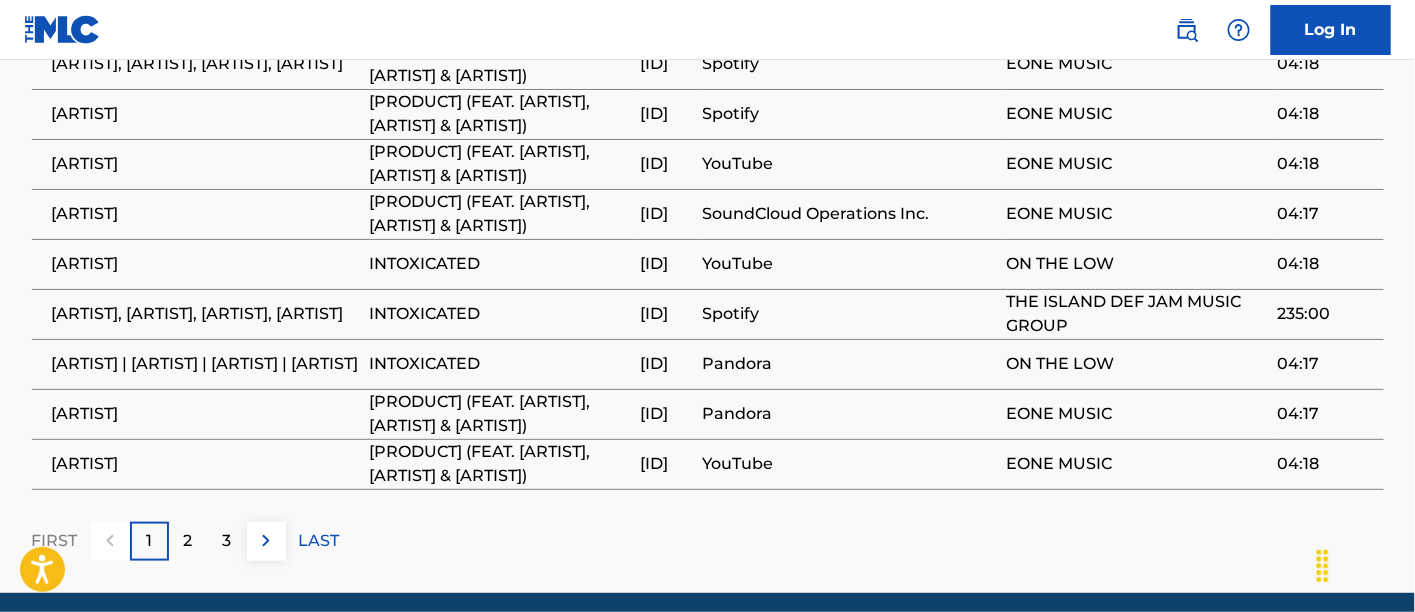 scroll, scrollTop: 2777, scrollLeft: 0, axis: vertical 